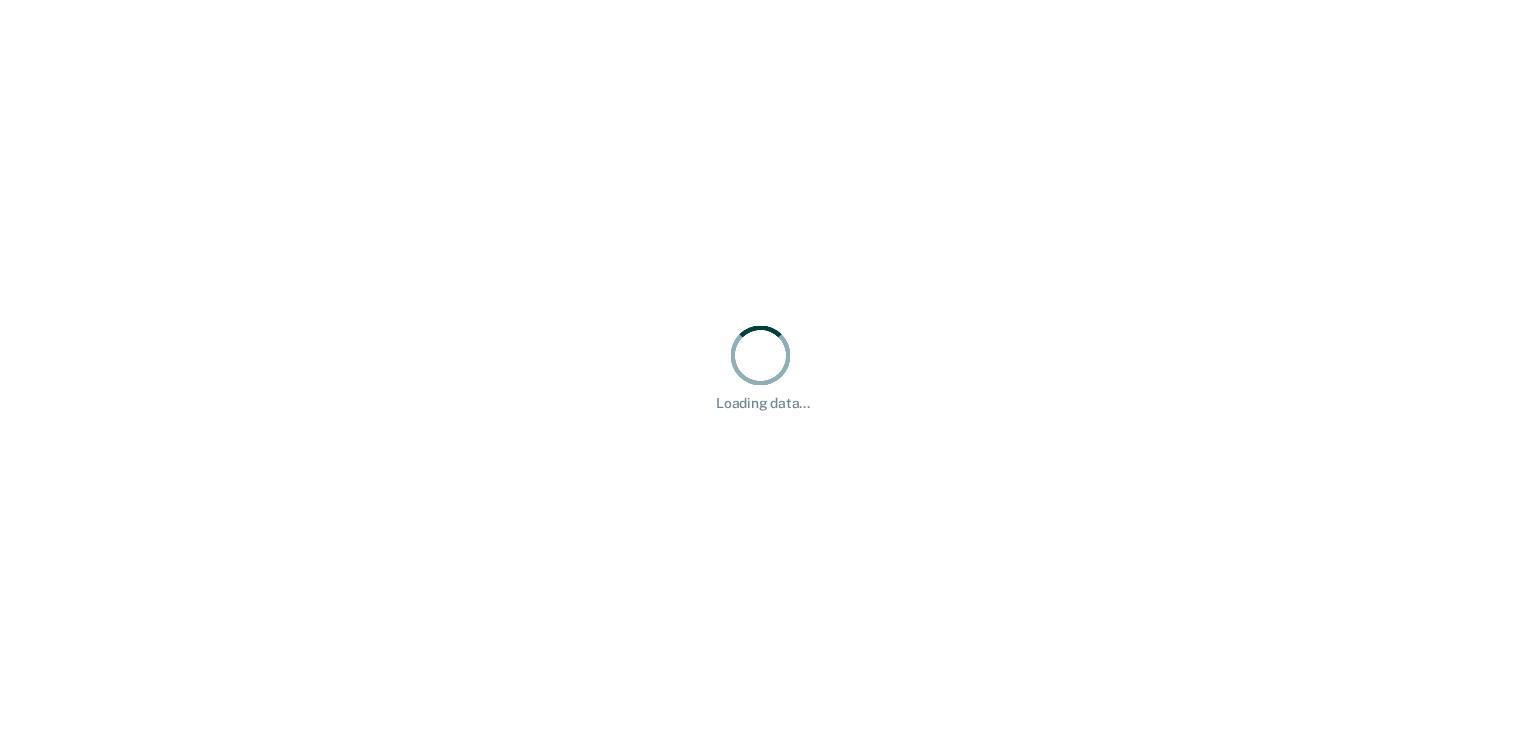 scroll, scrollTop: 0, scrollLeft: 0, axis: both 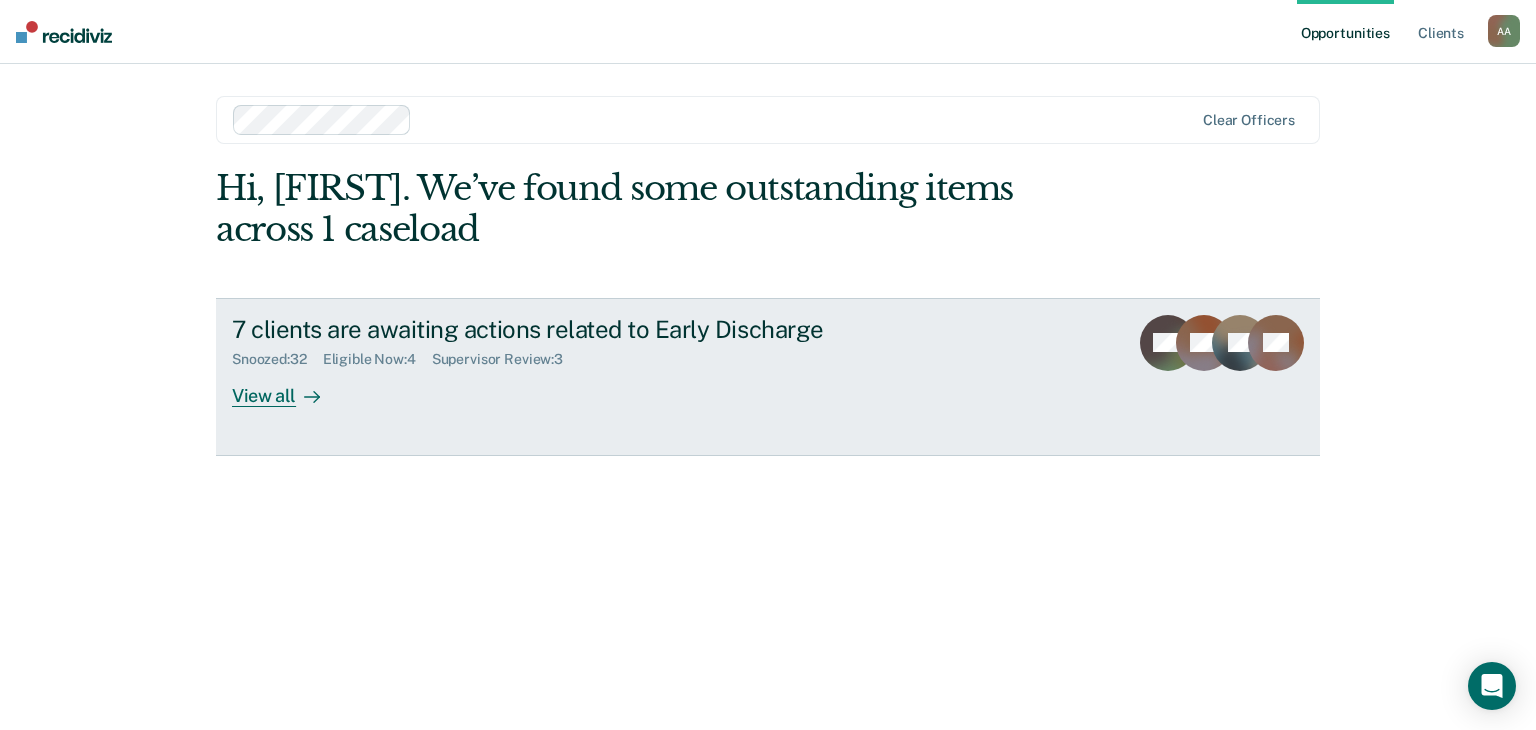 click on "7 clients are awaiting actions related to Early Discharge Snoozed :  32 Eligible Now :  4 Supervisor Review :  3 View all" at bounding box center (607, 361) 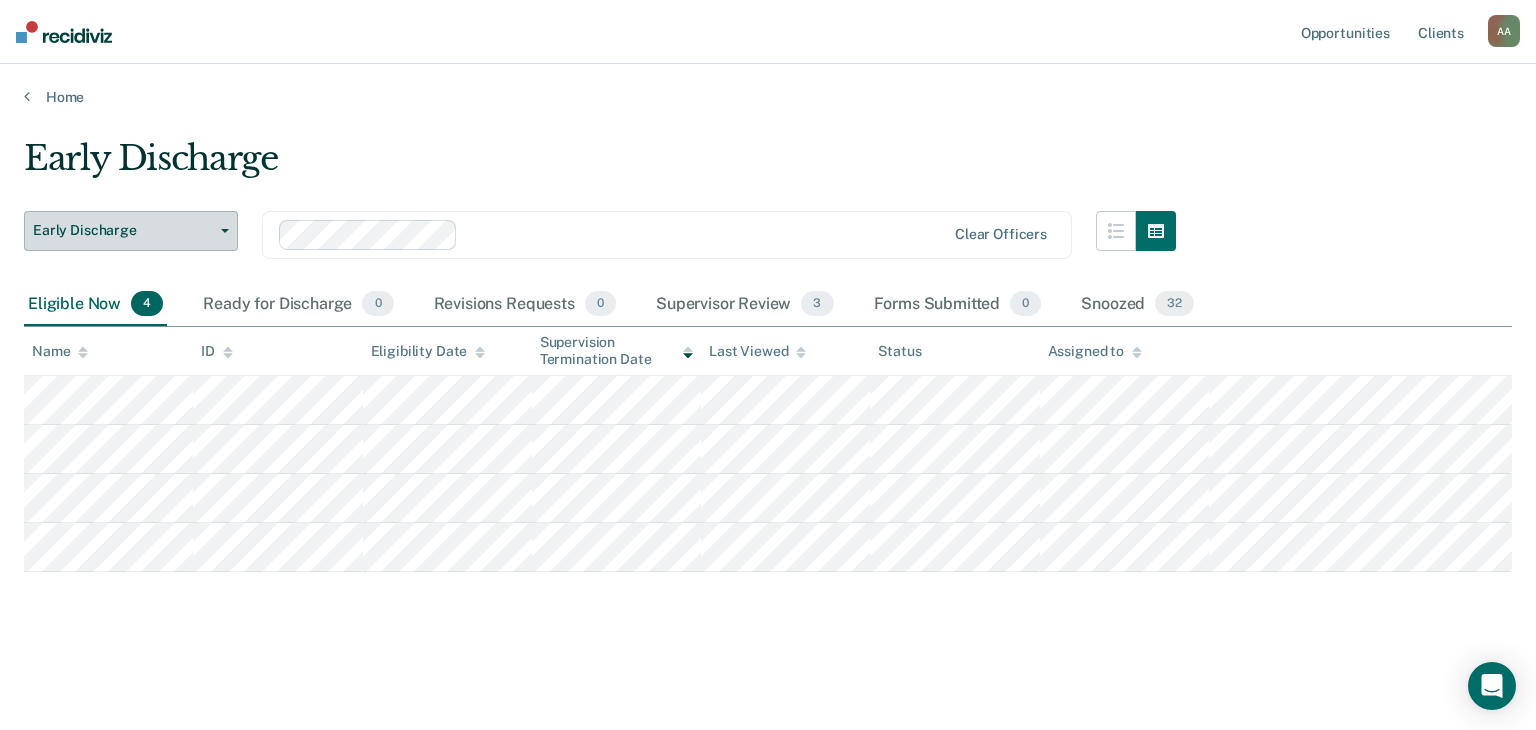 click on "Early Discharge" at bounding box center [131, 231] 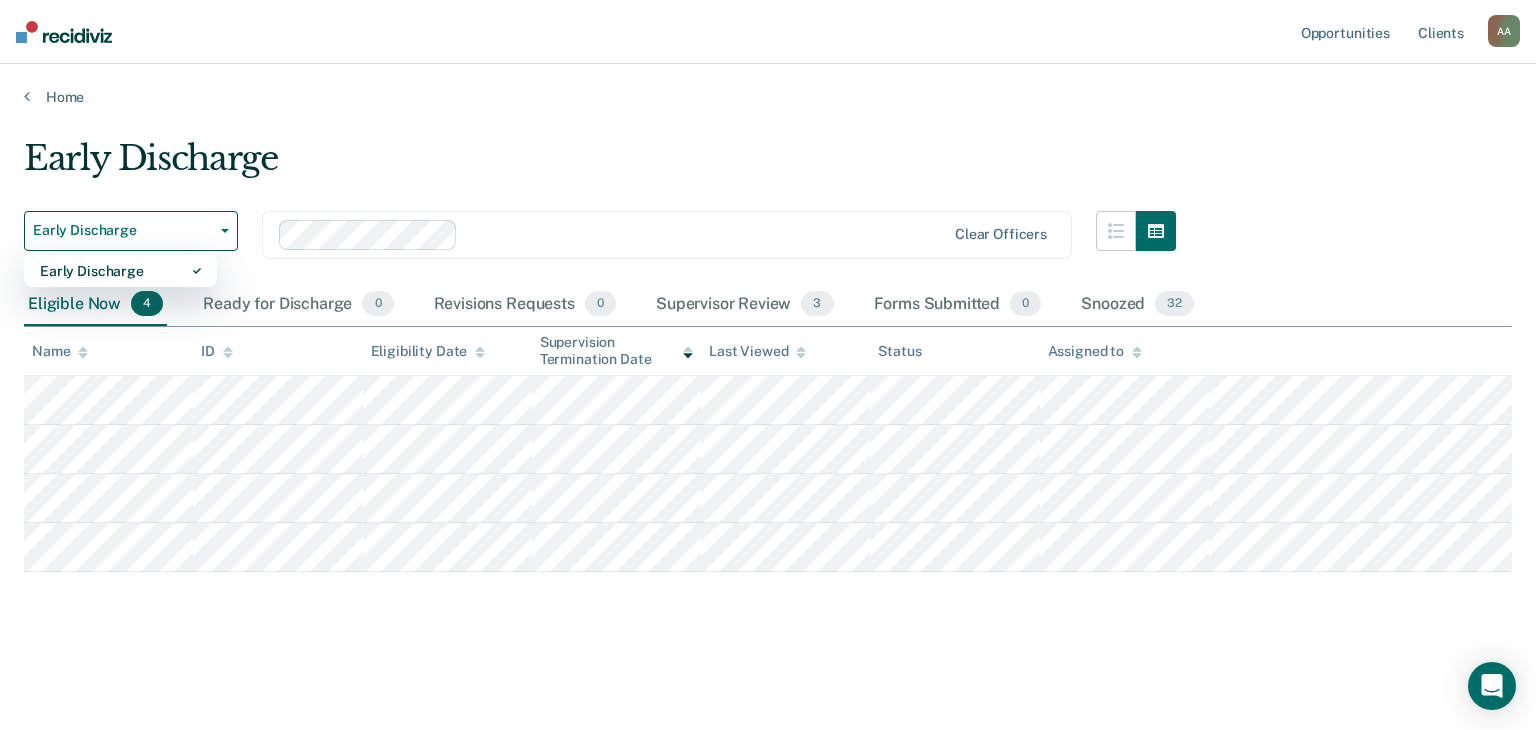 click on "Early Discharge" at bounding box center [600, 166] 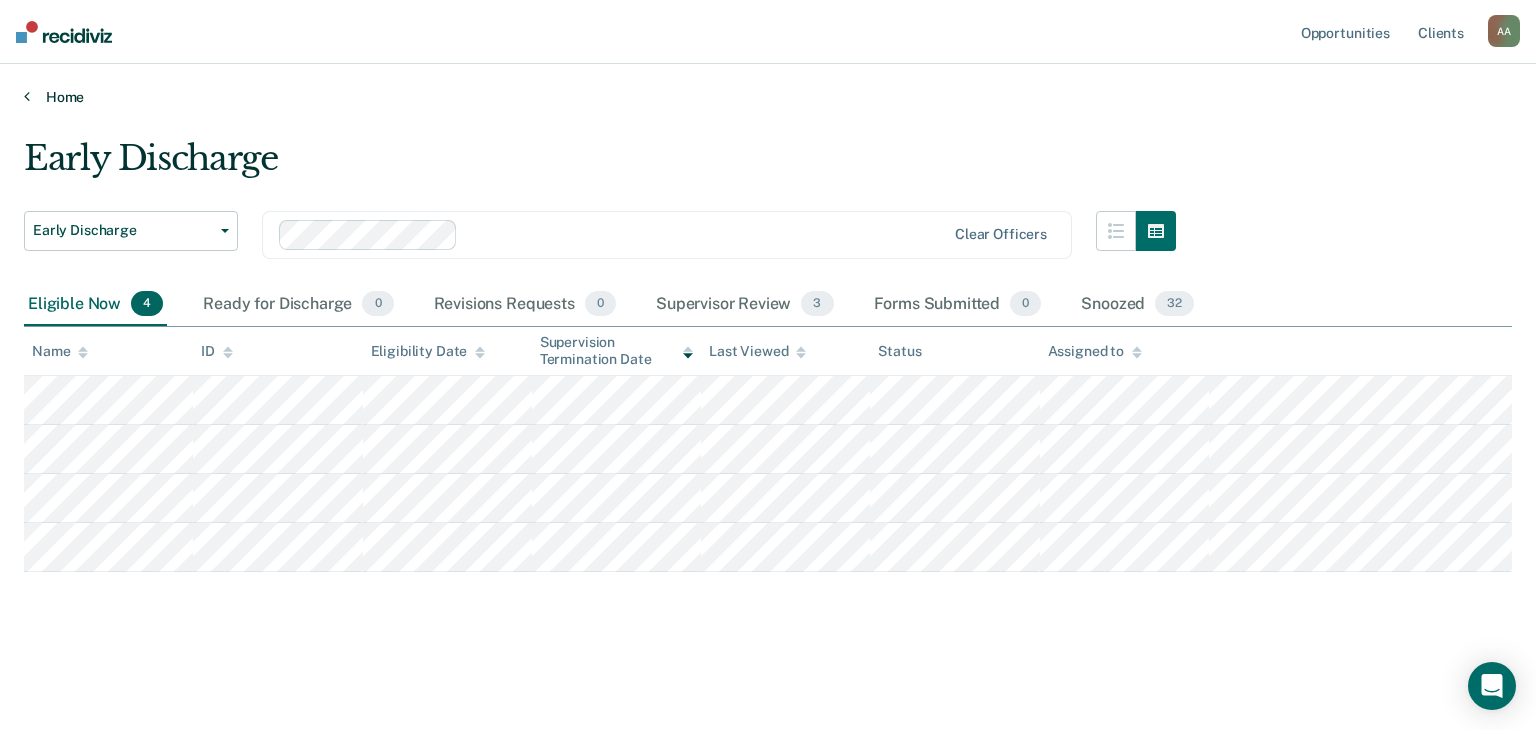 click on "Home" at bounding box center [768, 97] 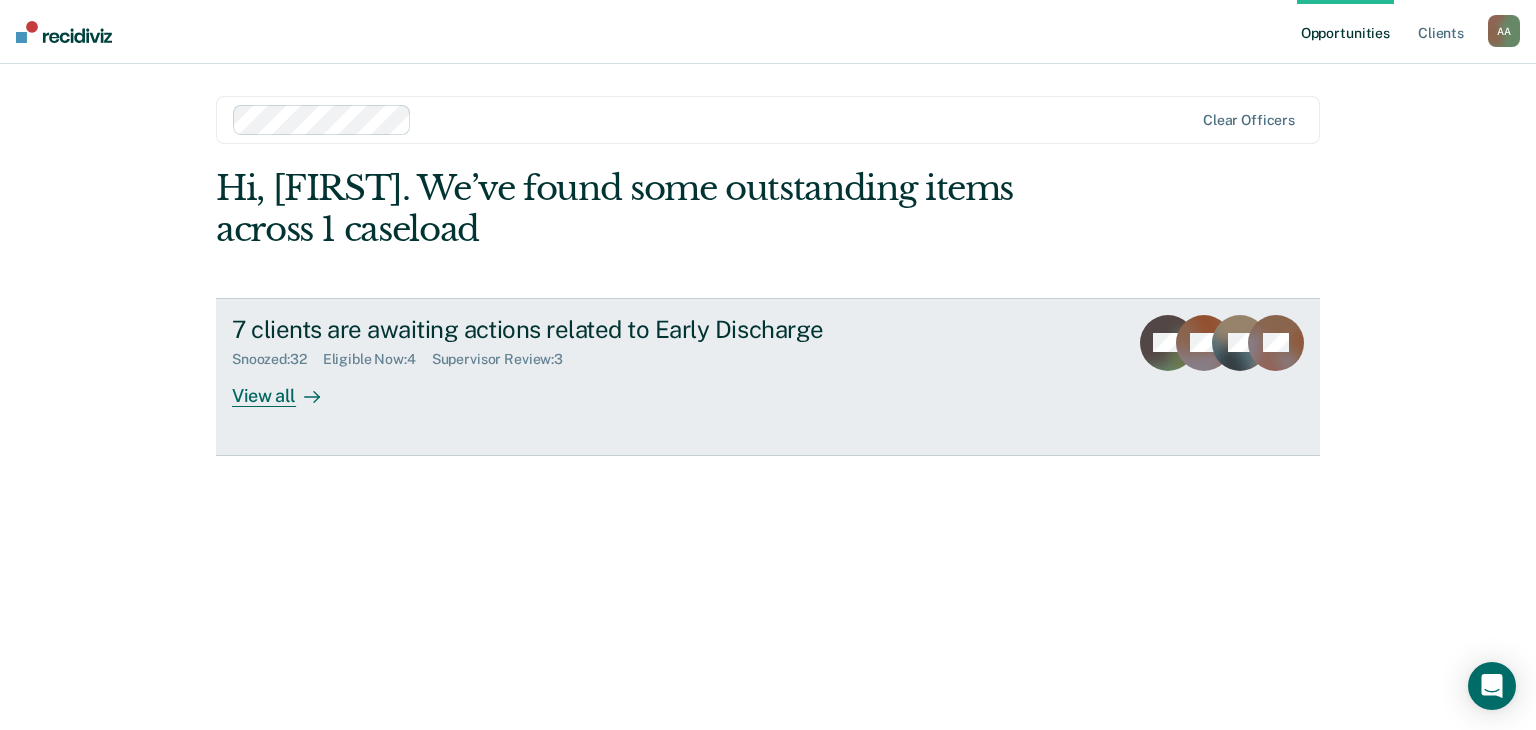 click on "7 clients are awaiting actions related to Early Discharge Snoozed :  32 Eligible Now :  4 Supervisor Review :  3 View all" at bounding box center [607, 361] 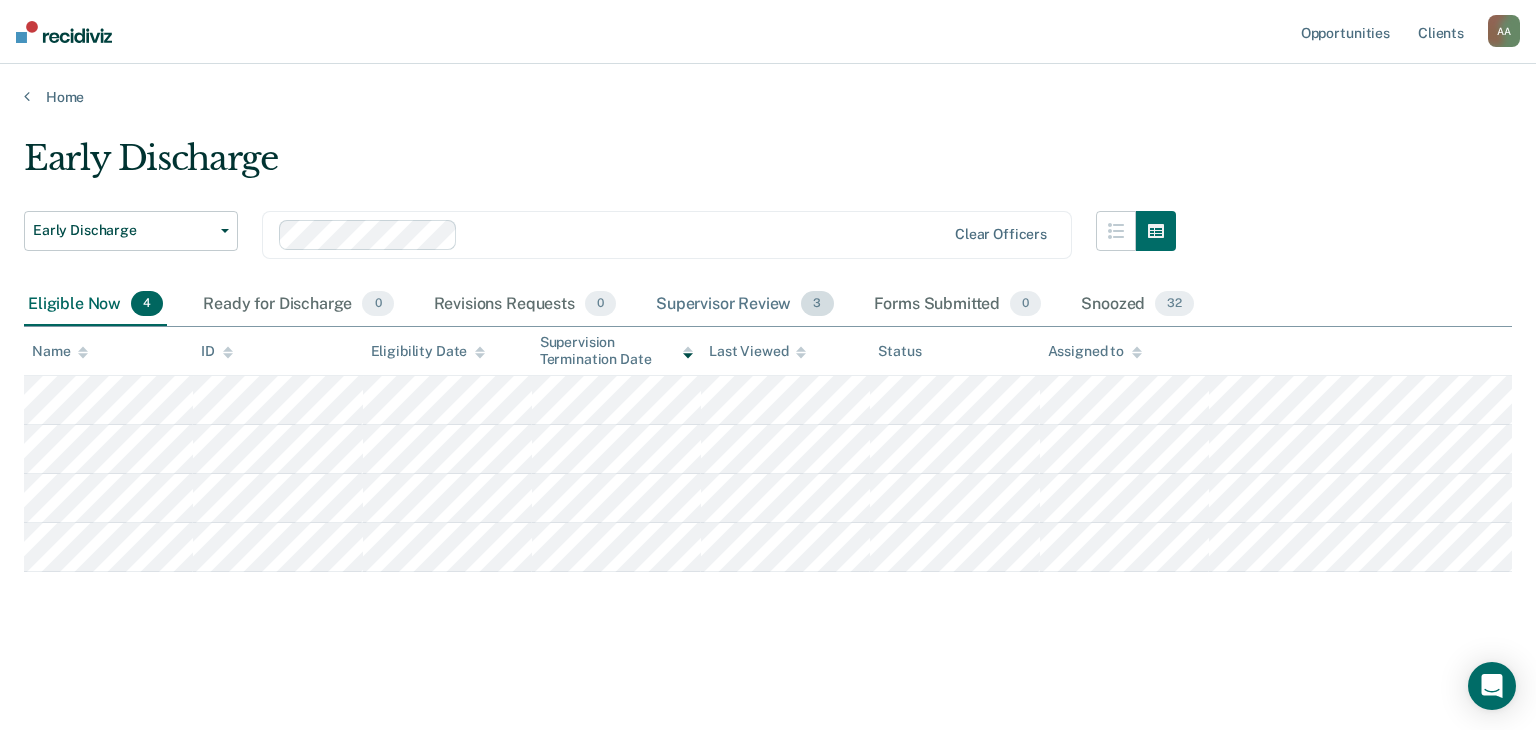 click on "Supervisor Review 3" at bounding box center [745, 305] 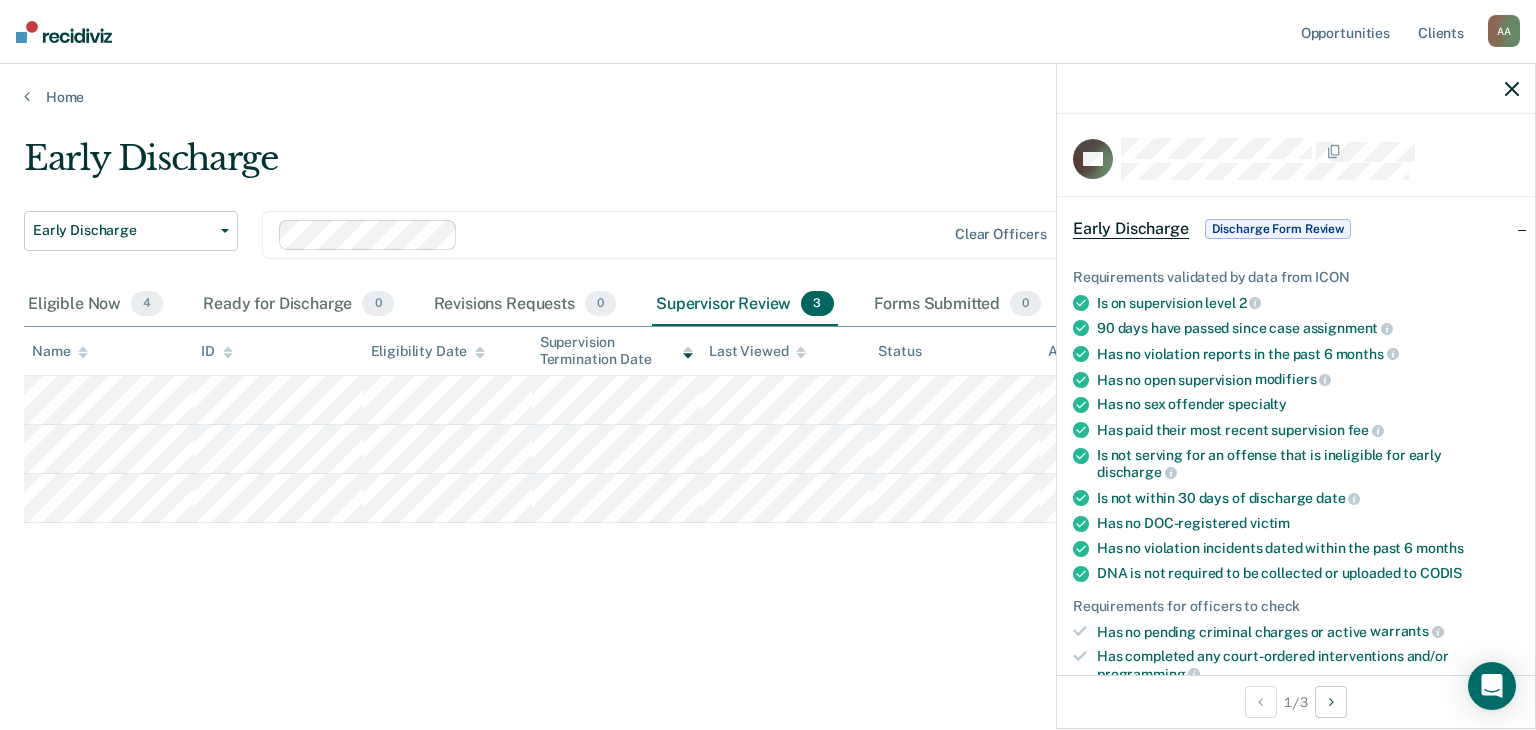 click at bounding box center [1296, 89] 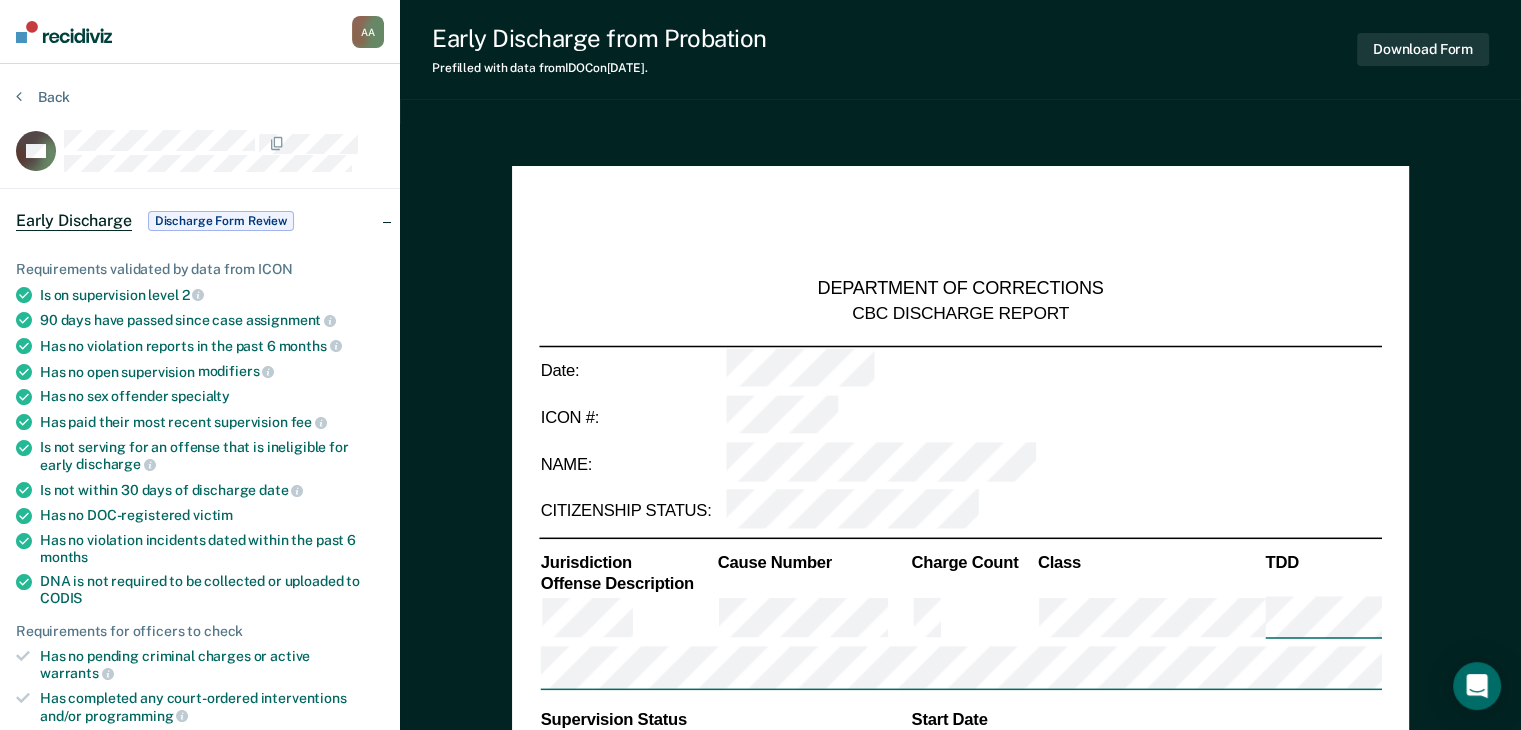 type on "x" 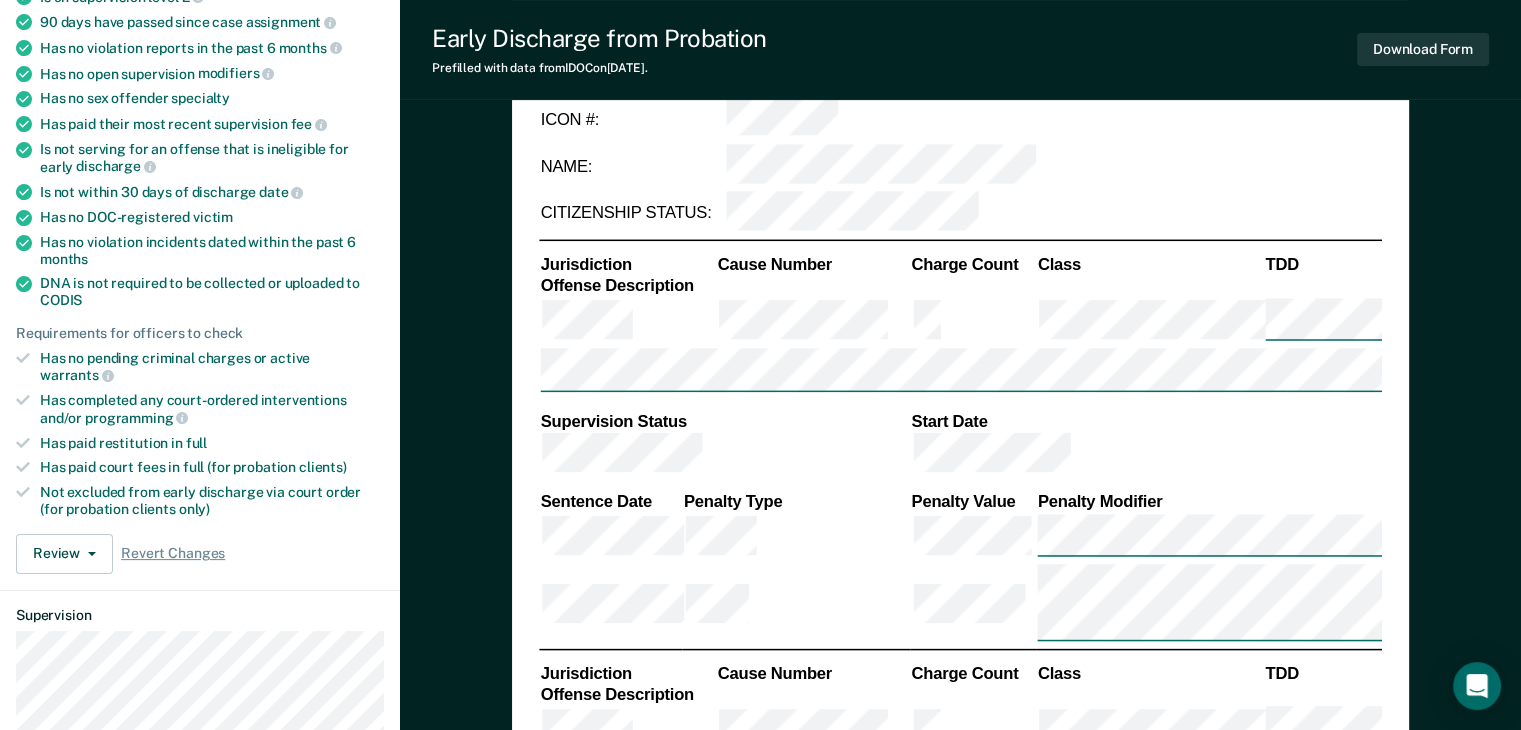 scroll, scrollTop: 300, scrollLeft: 0, axis: vertical 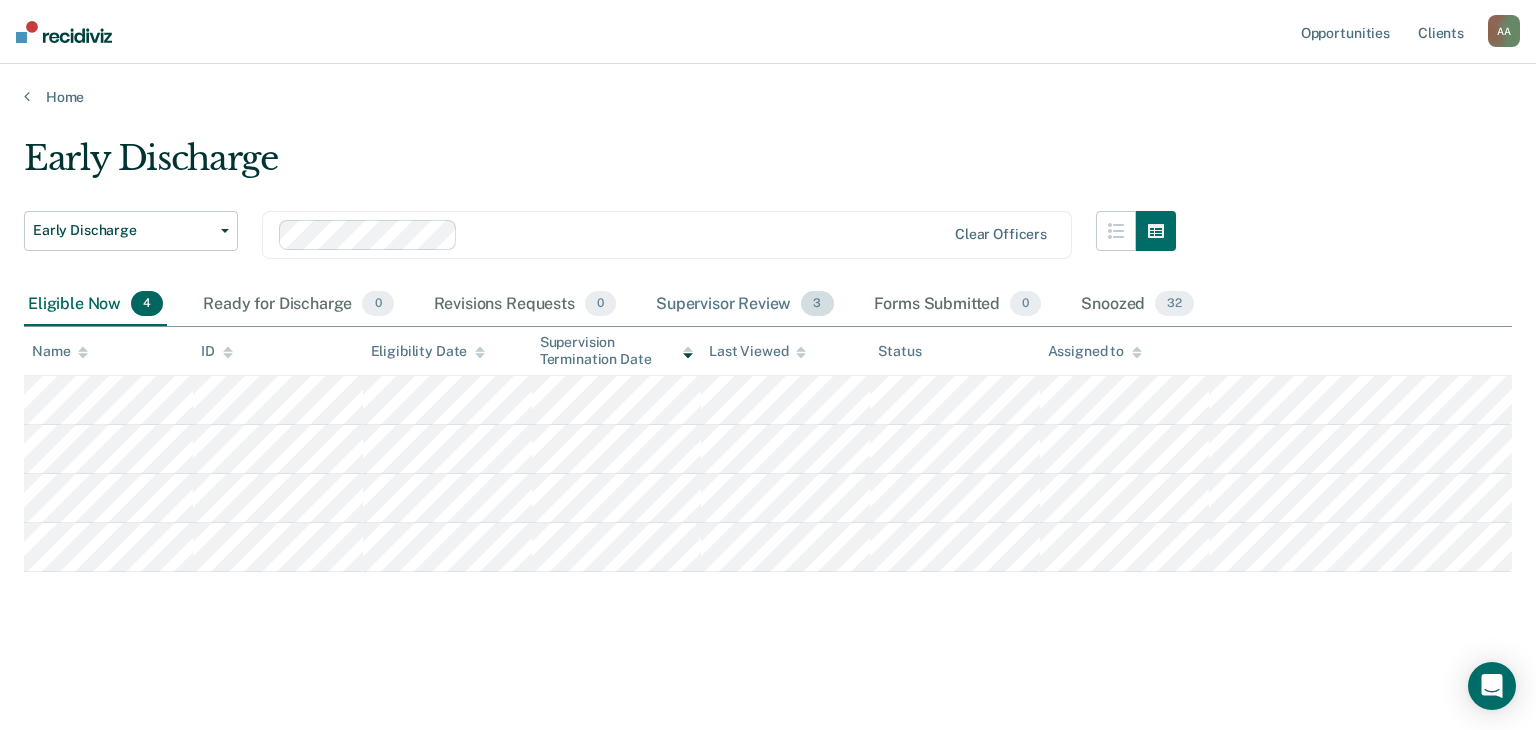 click on "Supervisor Review 3" at bounding box center [745, 305] 